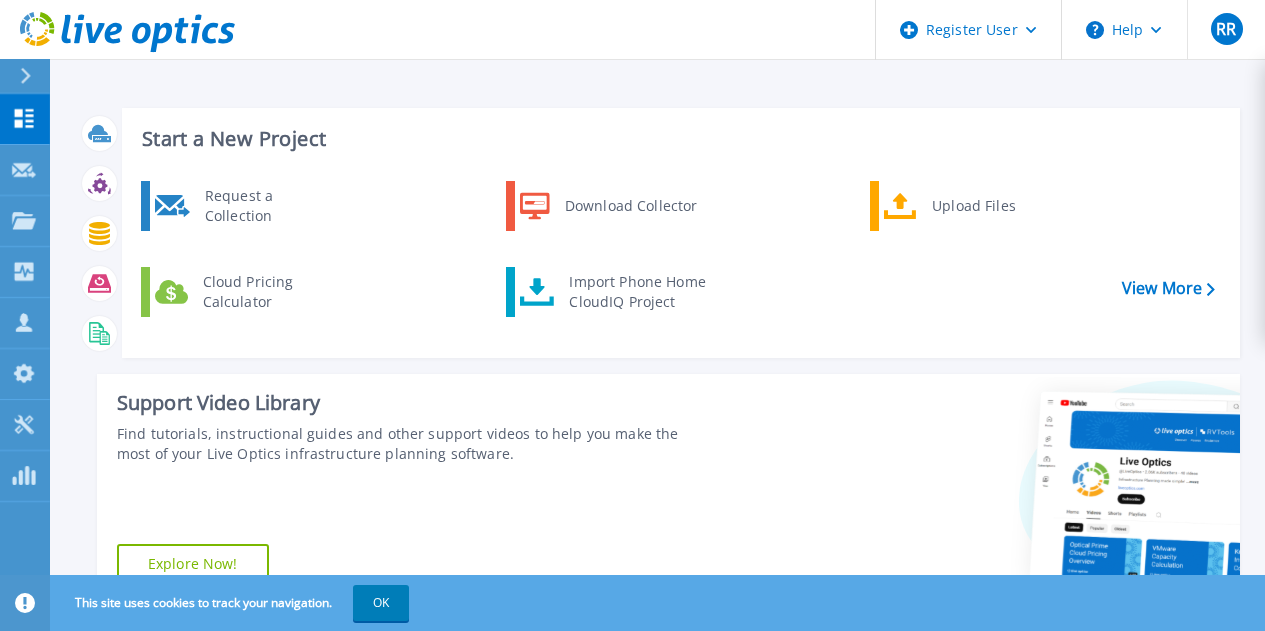 scroll, scrollTop: 0, scrollLeft: 0, axis: both 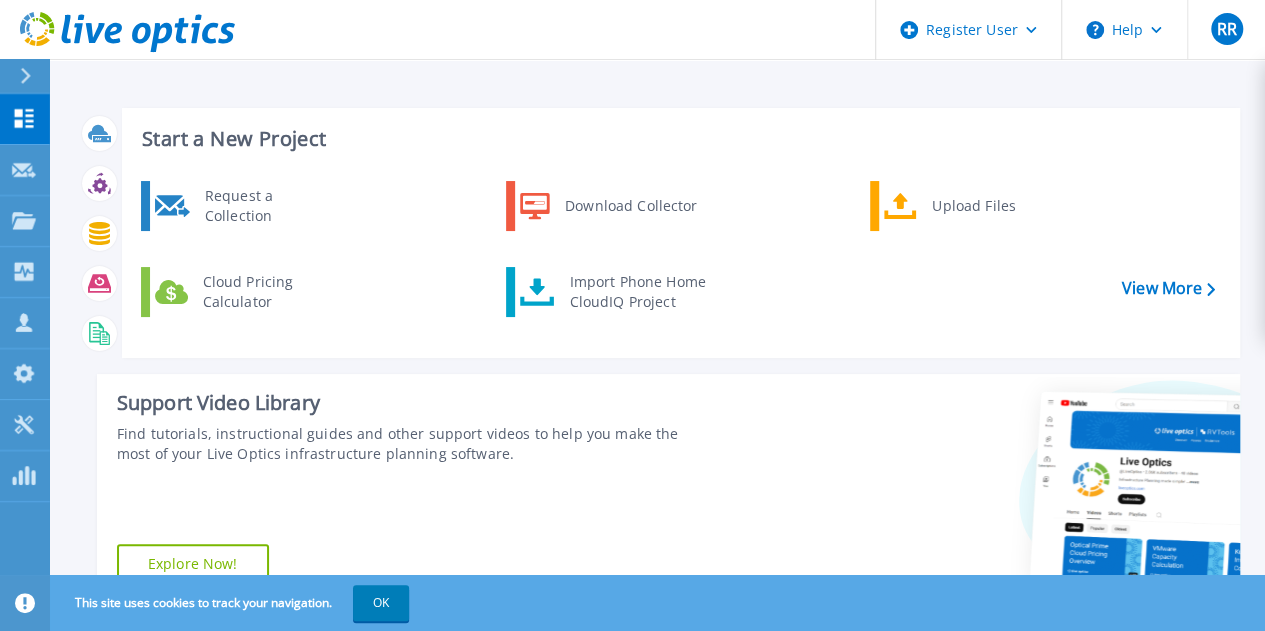 click on "Start a New Project     Request a Collection     Download Collector     Upload Files     Cloud Pricing Calculator     Import Phone Home CloudIQ Project View More  Support Video Library Find tutorials, instructional guides and other support videos to help you make the most of your Live Optics infrastructure planning software. Explore Now! Recent Projects All Projects APR   21   2025 Optical Prime SFPBS-Perf_4-21-25 Richard Lam ,  2224745920 04/21/2025, 13:48 (-04:00) Complete Project ID:  2867273 APR   21   2025 Optical Prime housingvxrail Rachel Reed ,  Dell  04/21/2025, 08:24 (-05:00) Anonymous Project ID:  2866931 APR   21   2025 Optical Prime housingvxrail Rachel Reed ,  Dell  04/21/2025, 08:24 (-05:00) Anonymous Project ID:  2866930 APR   21   2025 Optical Prime housingvxrail Rachel Reed ,  Dell  04/21/2025, 08:23 (-05:00) Anonymous Project ID:  2866927 APR   21   2025 Optical Prime housingvxrail Rachel Reed ,  Dell  04/21/2025, 08:23 (-05:00) Anonymous Project ID:  2866926 APR   3   2025 Optical Prime ," at bounding box center (657, 807) 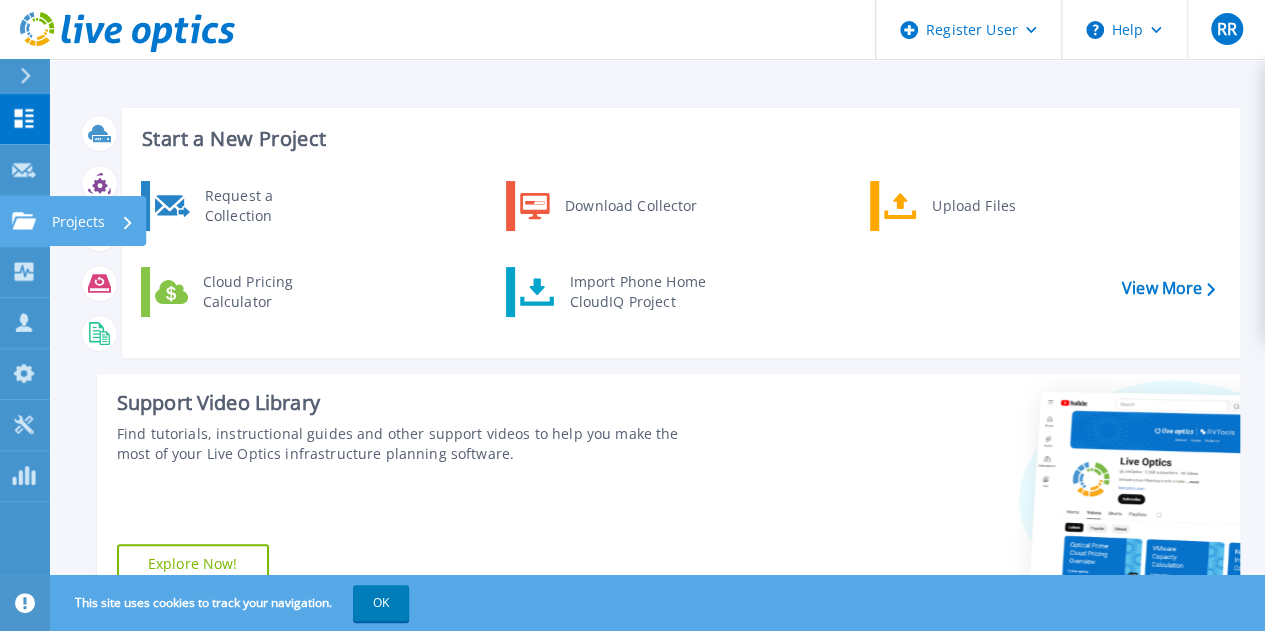 click on "Projects Projects" at bounding box center (25, 221) 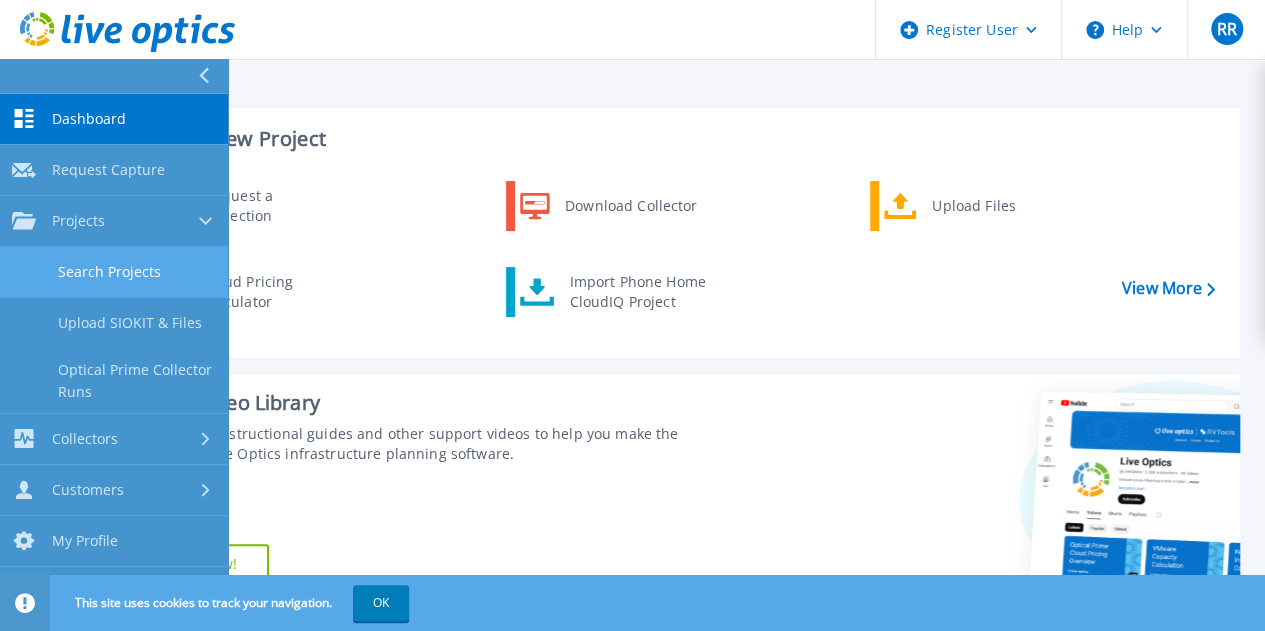 click on "Search Projects" at bounding box center (114, 272) 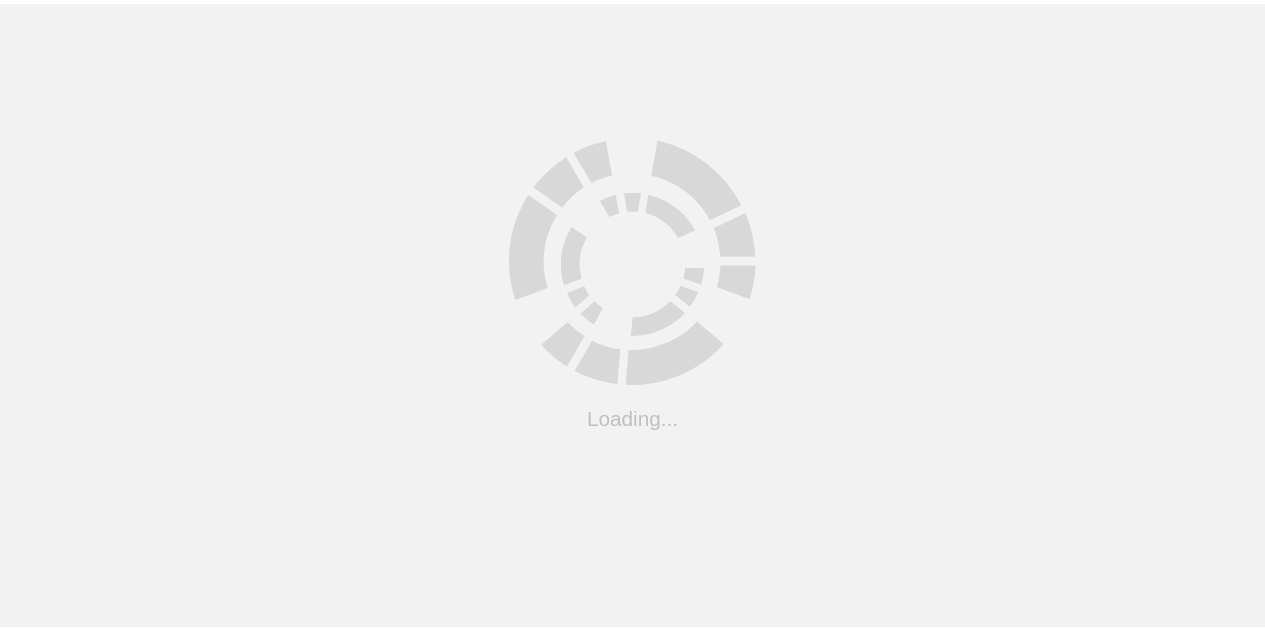 scroll, scrollTop: 0, scrollLeft: 0, axis: both 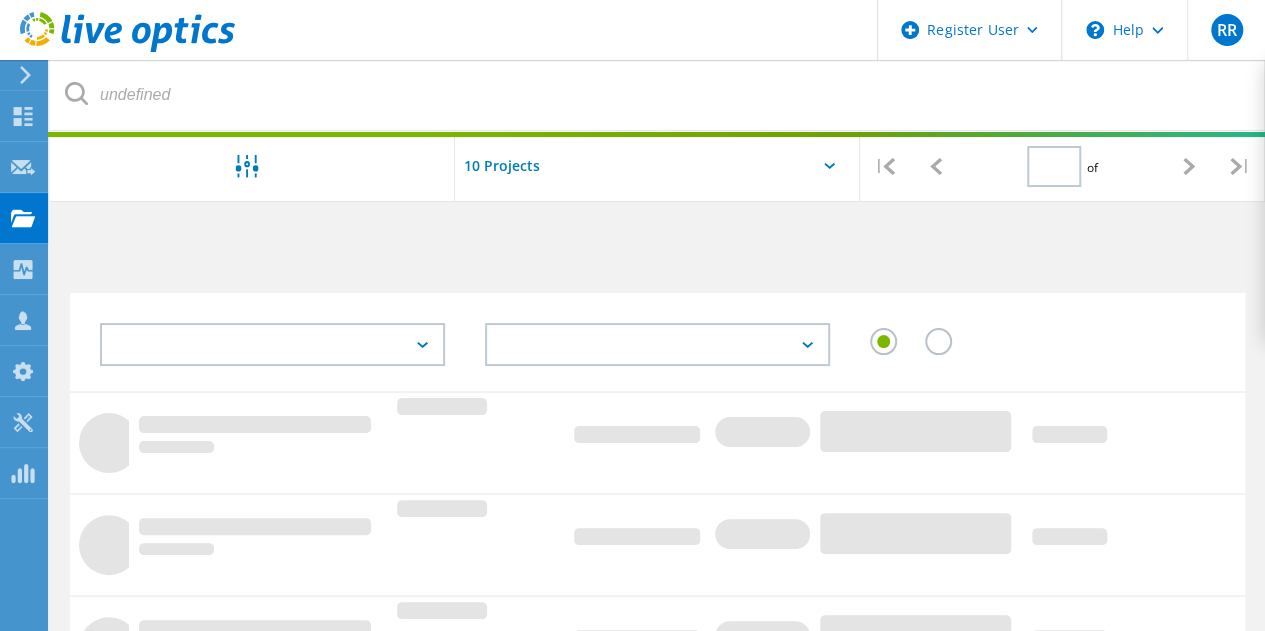 type on "1" 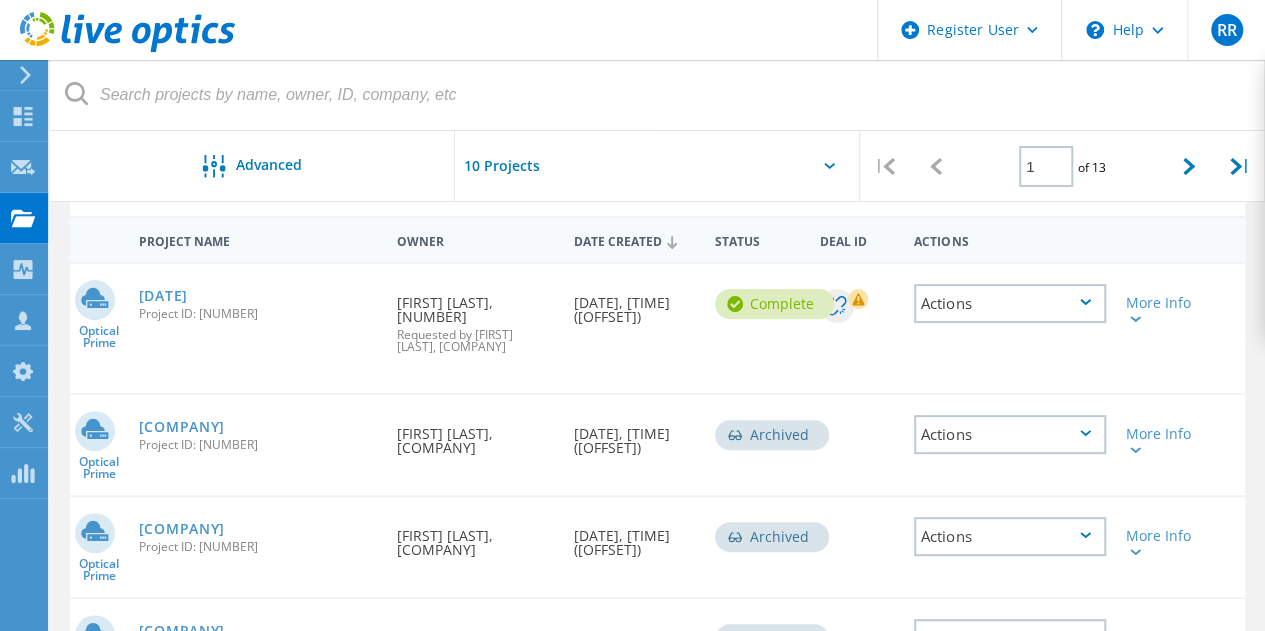 scroll, scrollTop: 178, scrollLeft: 0, axis: vertical 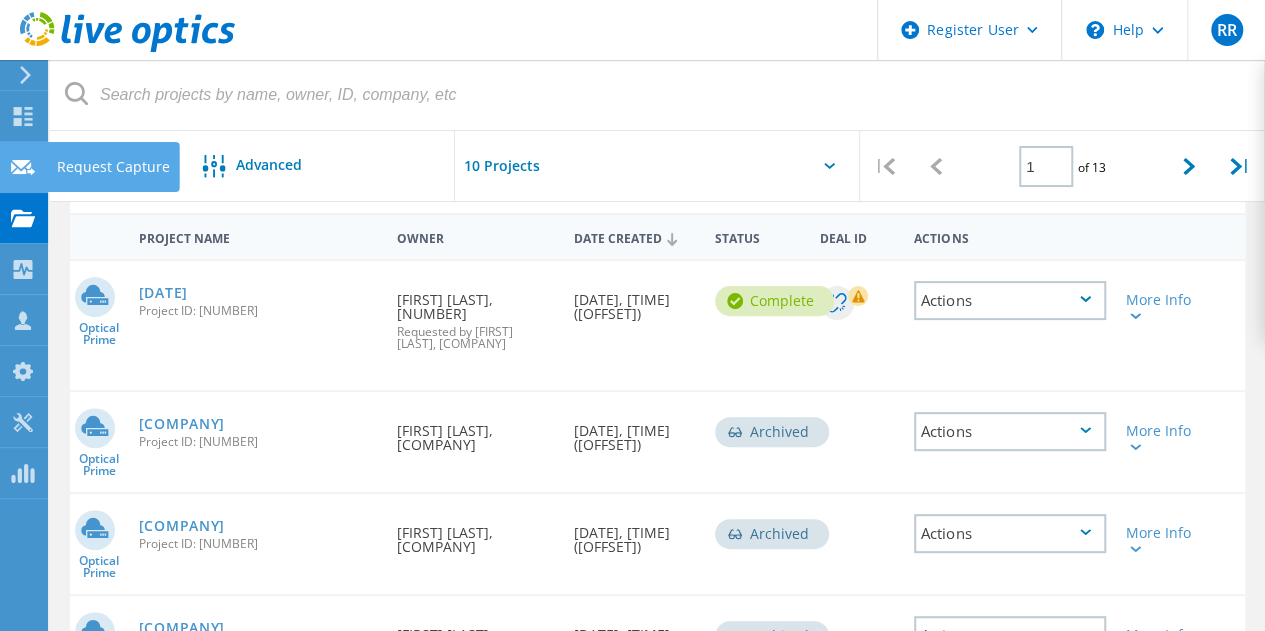 click 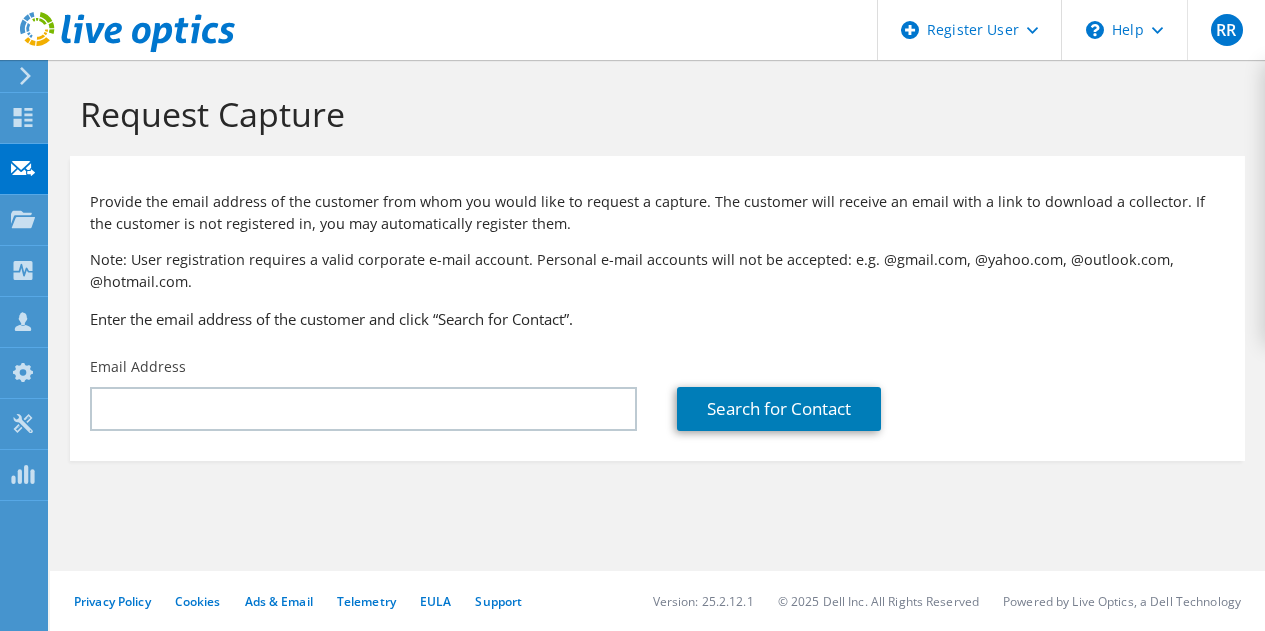 scroll, scrollTop: 0, scrollLeft: 0, axis: both 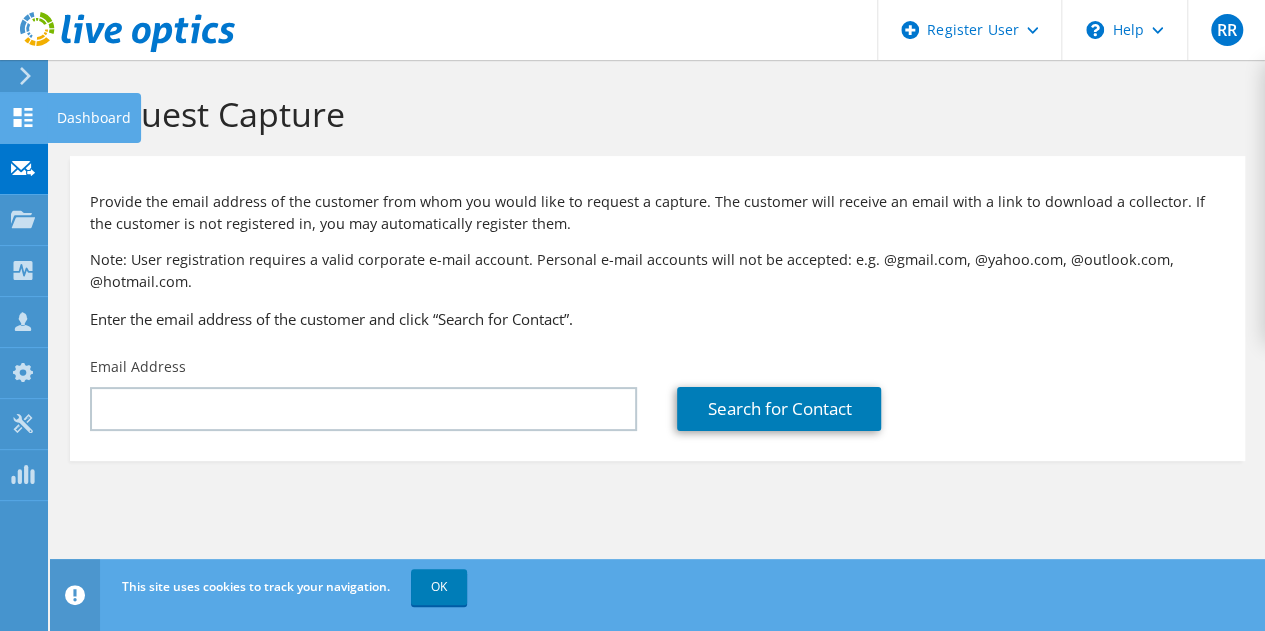 click on "Dashboard" at bounding box center (-66, 118) 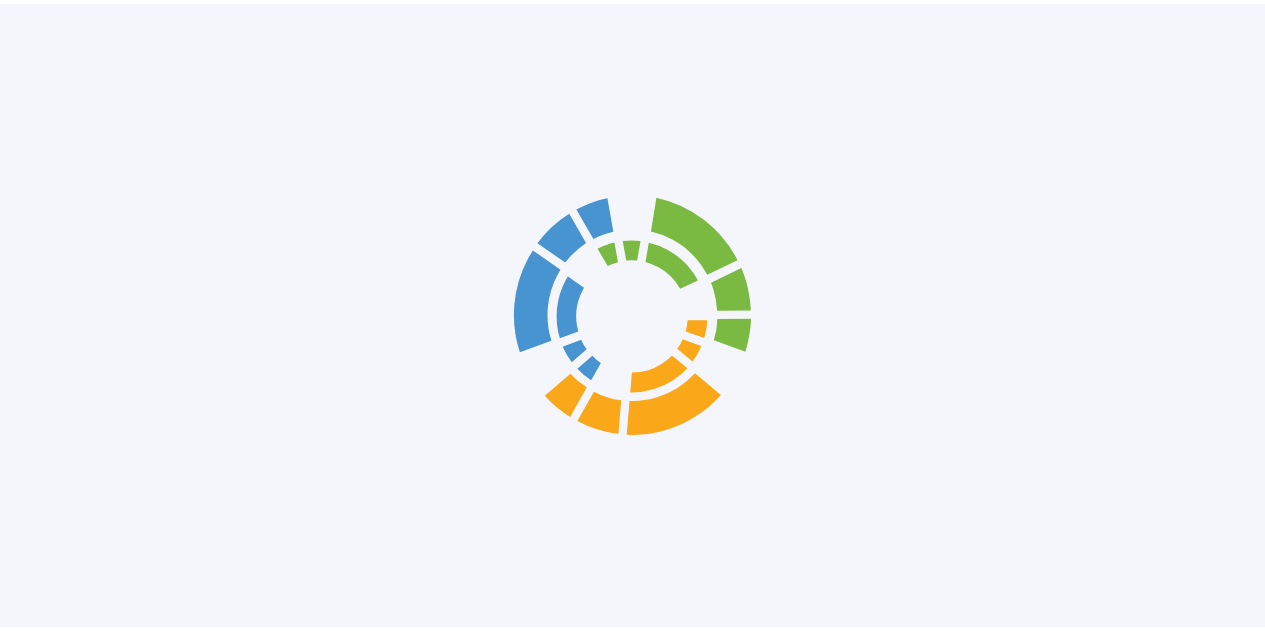scroll, scrollTop: 0, scrollLeft: 0, axis: both 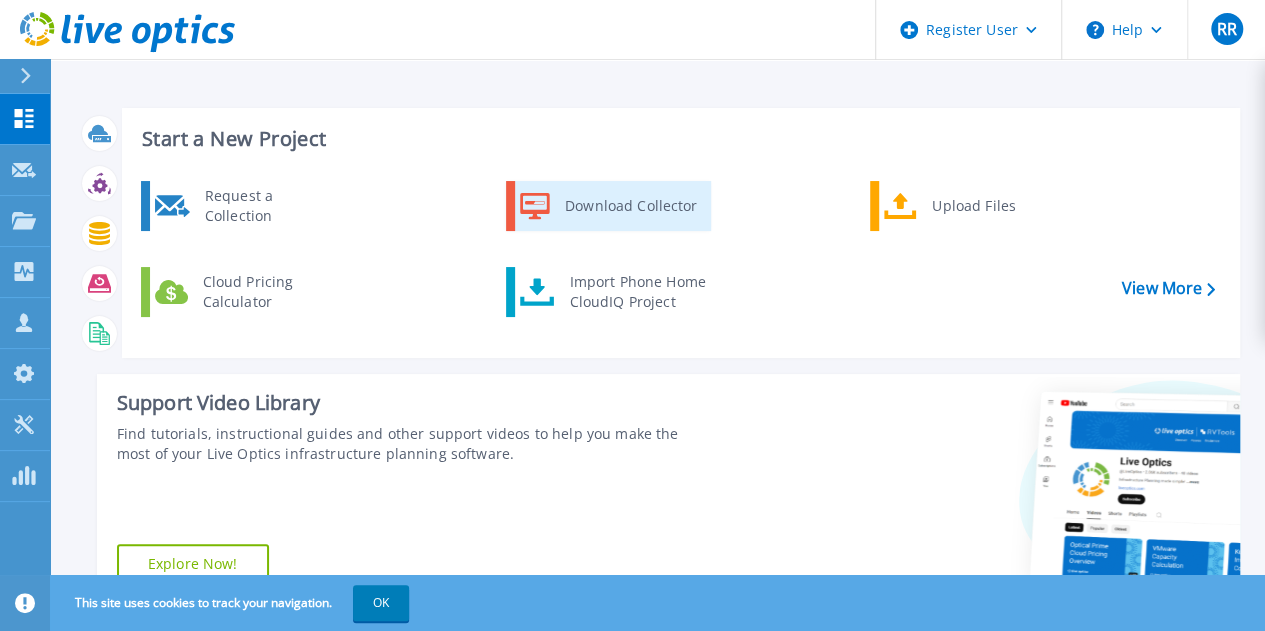 click on "Download Collector" at bounding box center (608, 206) 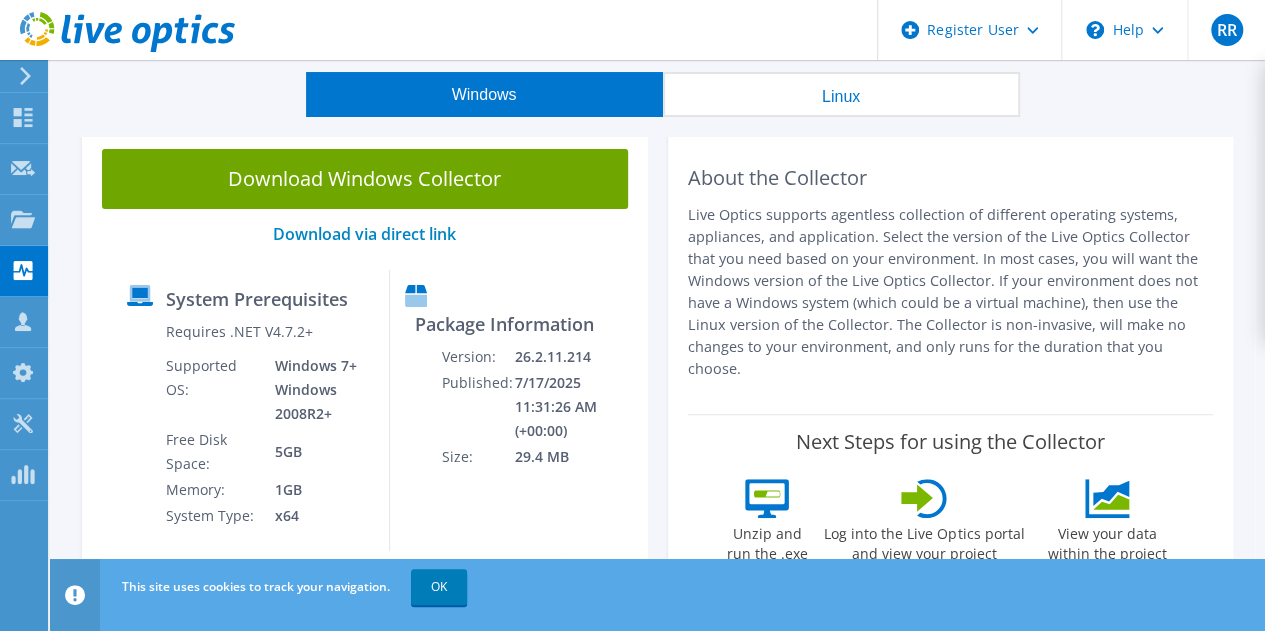 scroll, scrollTop: 63, scrollLeft: 0, axis: vertical 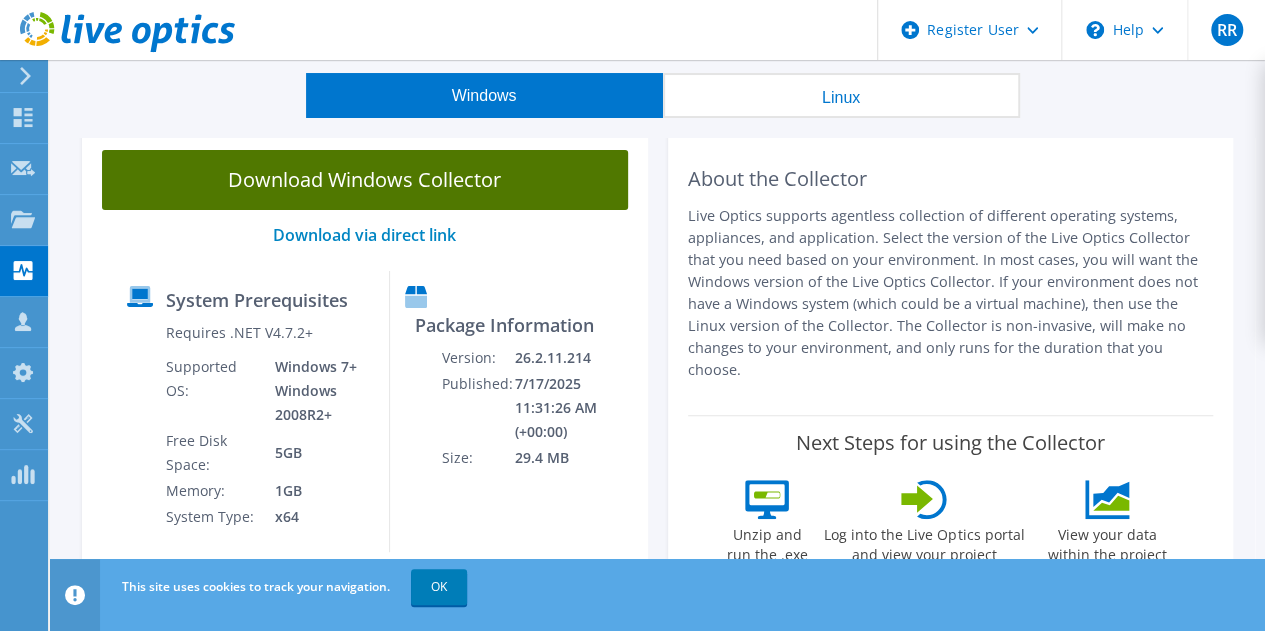click on "Download Windows Collector" at bounding box center (365, 180) 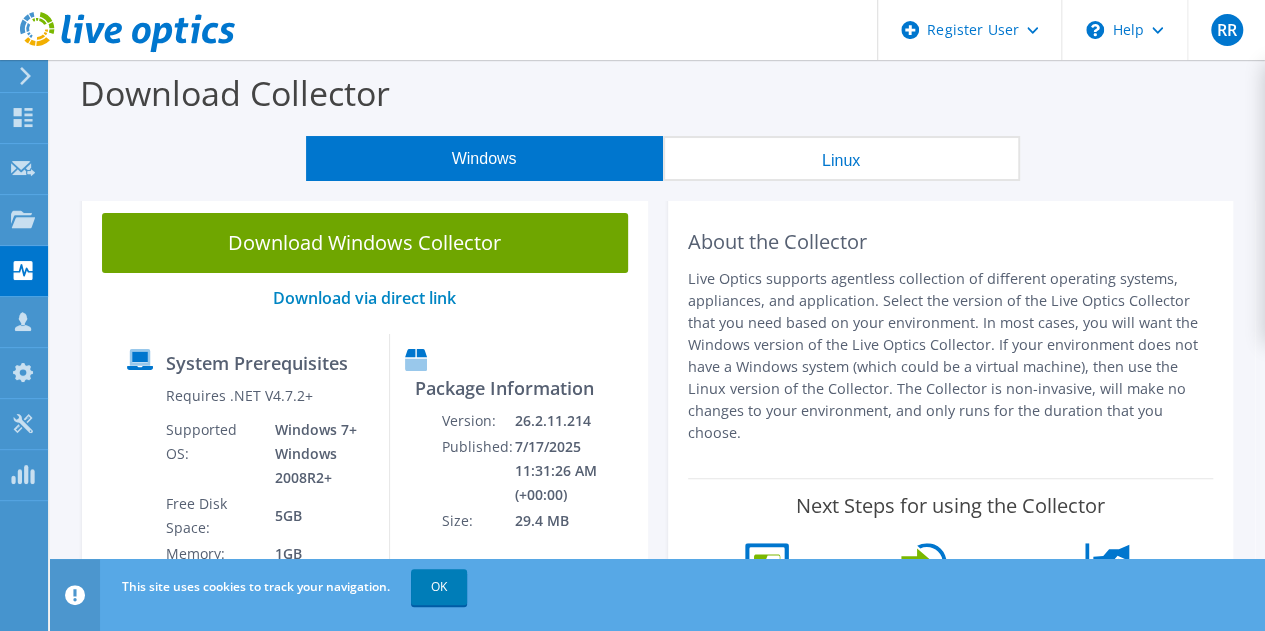 click on "Windows
Linux" at bounding box center (662, 158) 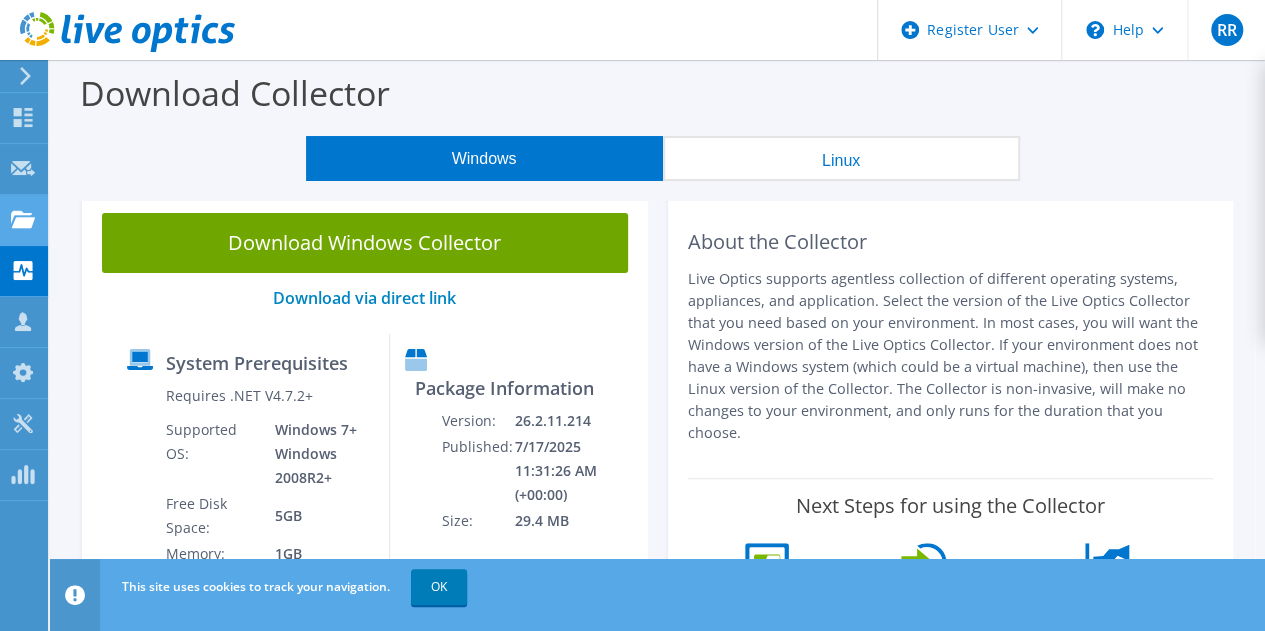 click 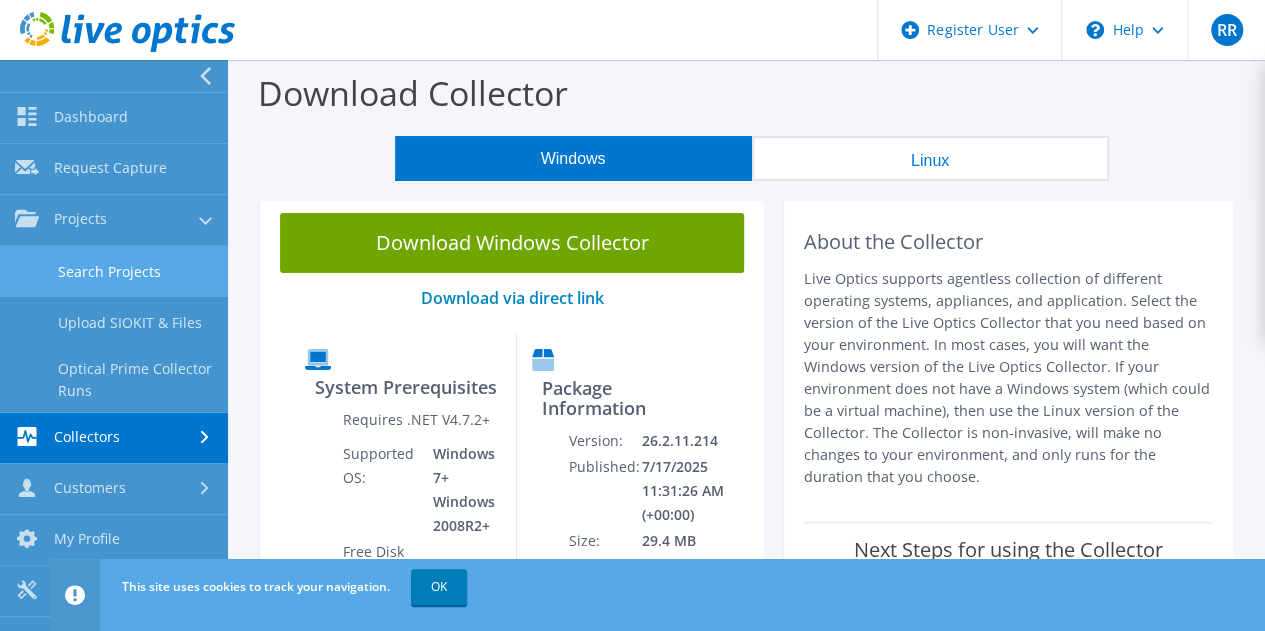 click on "Search Projects" at bounding box center [114, 271] 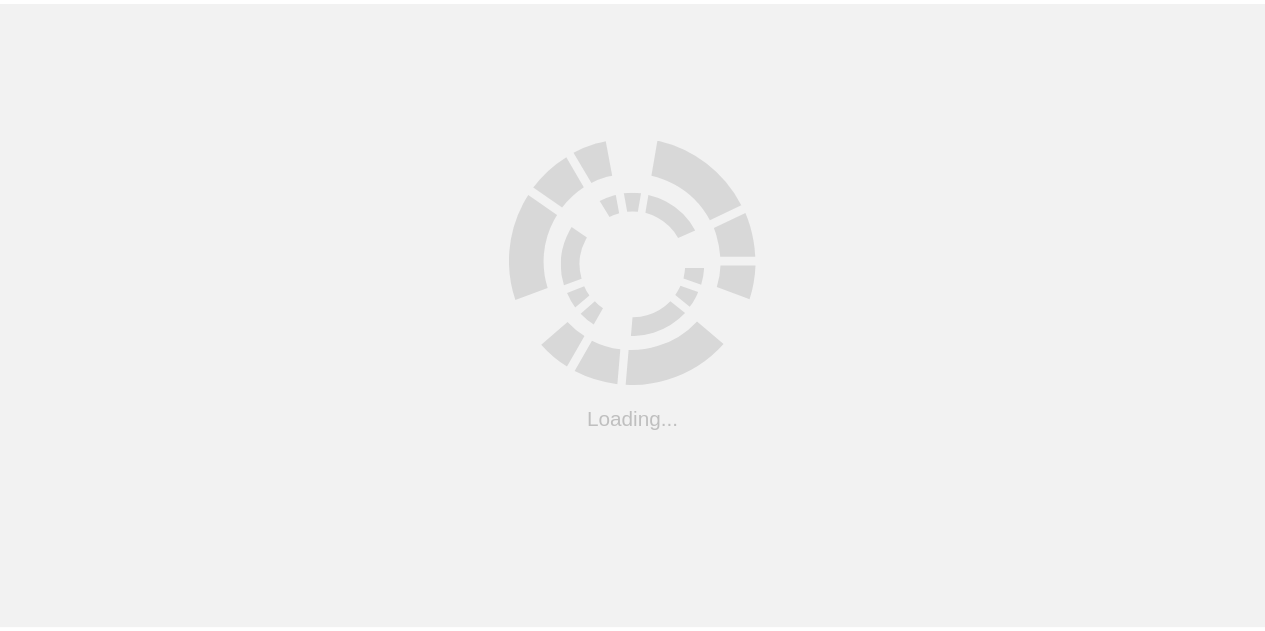 scroll, scrollTop: 0, scrollLeft: 0, axis: both 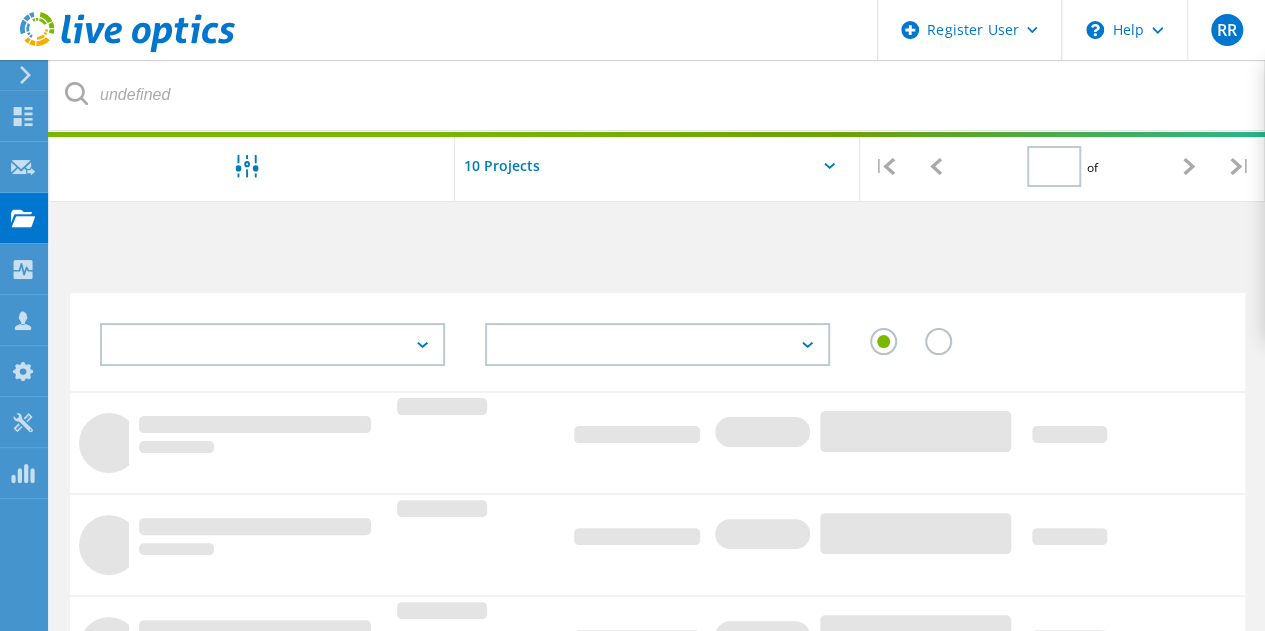 type on "1" 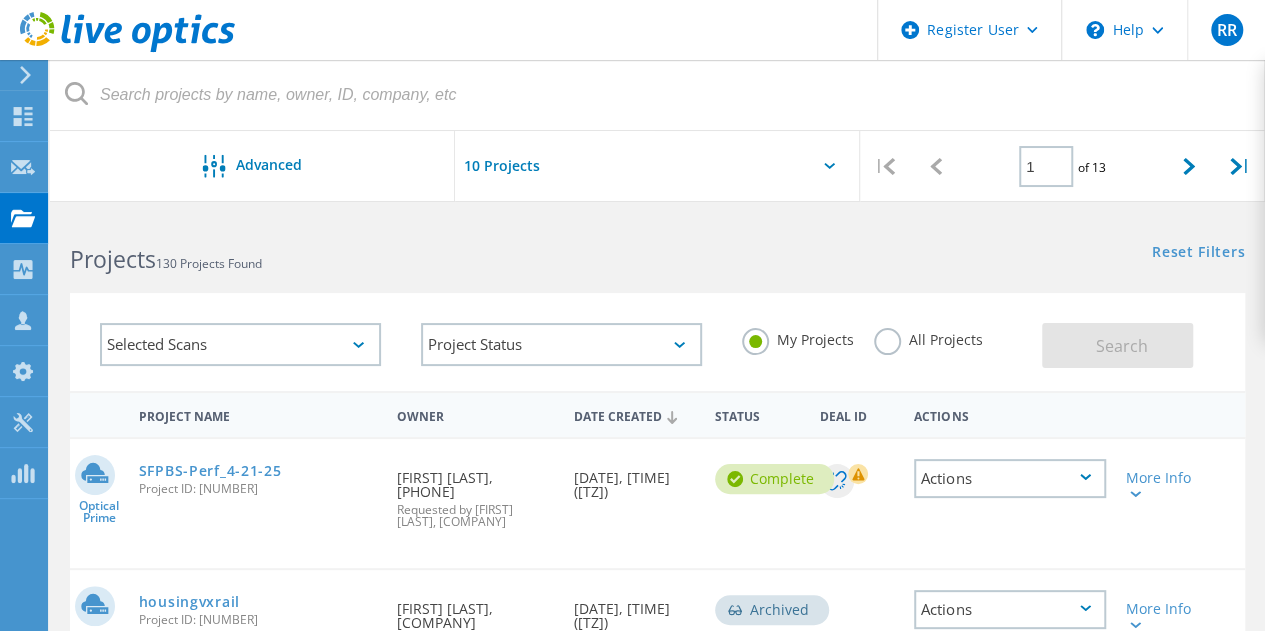 click on "Register User  \n   Help  Explore Helpful Articles Contact Support RR Dell User Rachel Reed Rachel.Reed@Dell.com Dell  My Profile Log Out  Dashboard   Dashboard   Request Capture   Request Capture   Projects   Projects   Collectors   Collectors   Customers   Customers   My Profile   My Profile   Tools   Tools   PowerSizer   PowerSizer  Advanced  |  1 of 13  |  Email Address Project Name Company Date Created Project Id Owner Name   Search Projects  130 Projects Found Reset Filters  Show Filters   Selected Scans   Project Status  In Progress Complete Published Anonymous Archived Error My Projects All Projects Search    Project Name   Owner   Date Created   Status  Deal Id Actions        Optical Prime  SFPBS-Perf_4-21-25  Project ID: [NUMBER]  Requested By  Richard Lam, [NUMBER]  Requested by Ravi Hemlani, Dell  Date Created  04/21/2025, 13:48 (-04:00)   Complete
Deal Id  Actions   More Info  Collector Runs 1 Servers 4 Disks 4 Cluster Disks 8 Project ID [NUMBER]" at bounding box center [632, 841] 